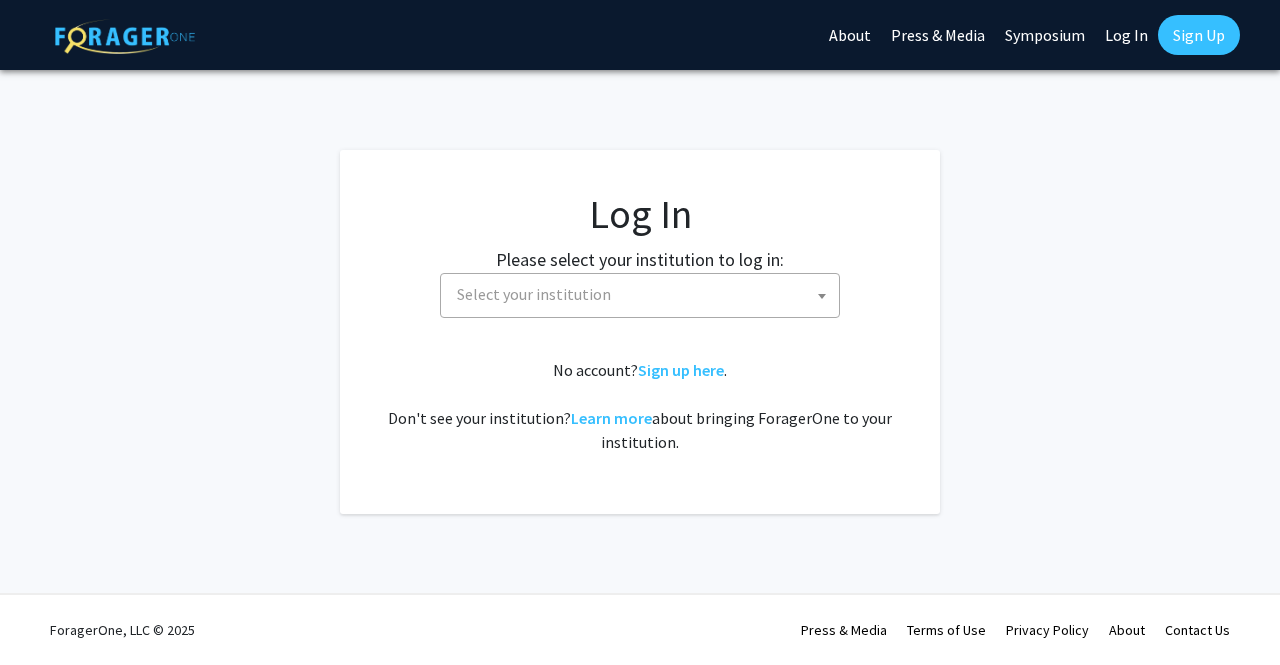 select 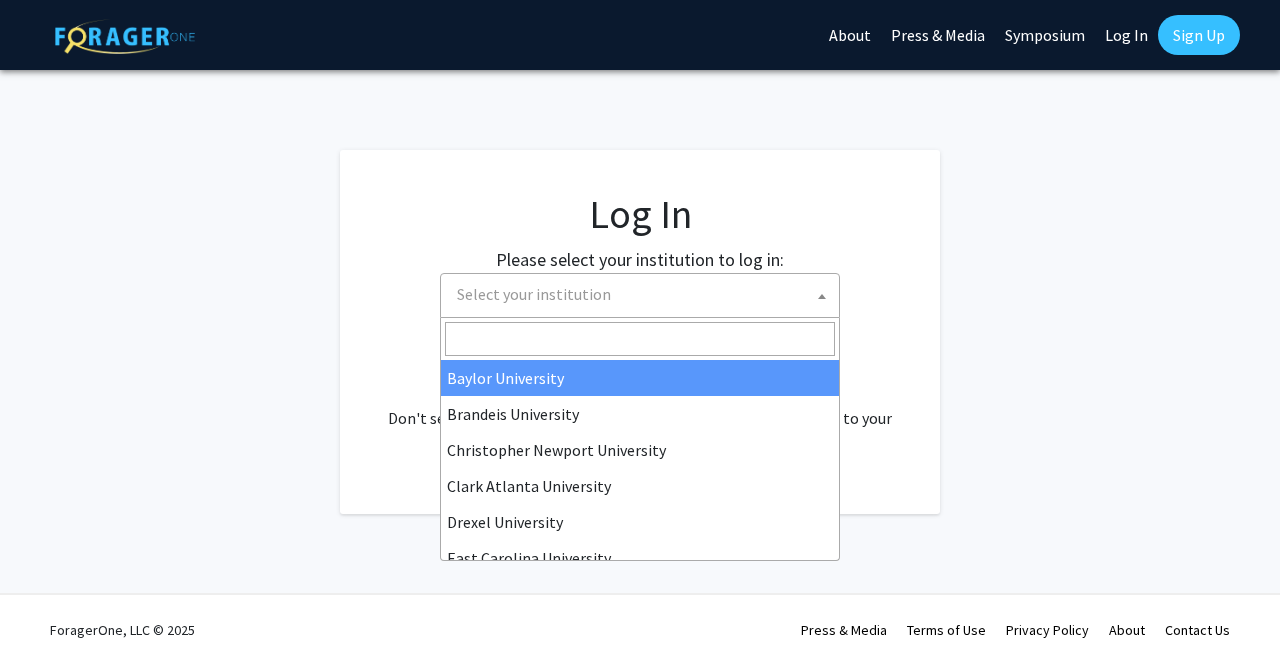 click on "Log In" 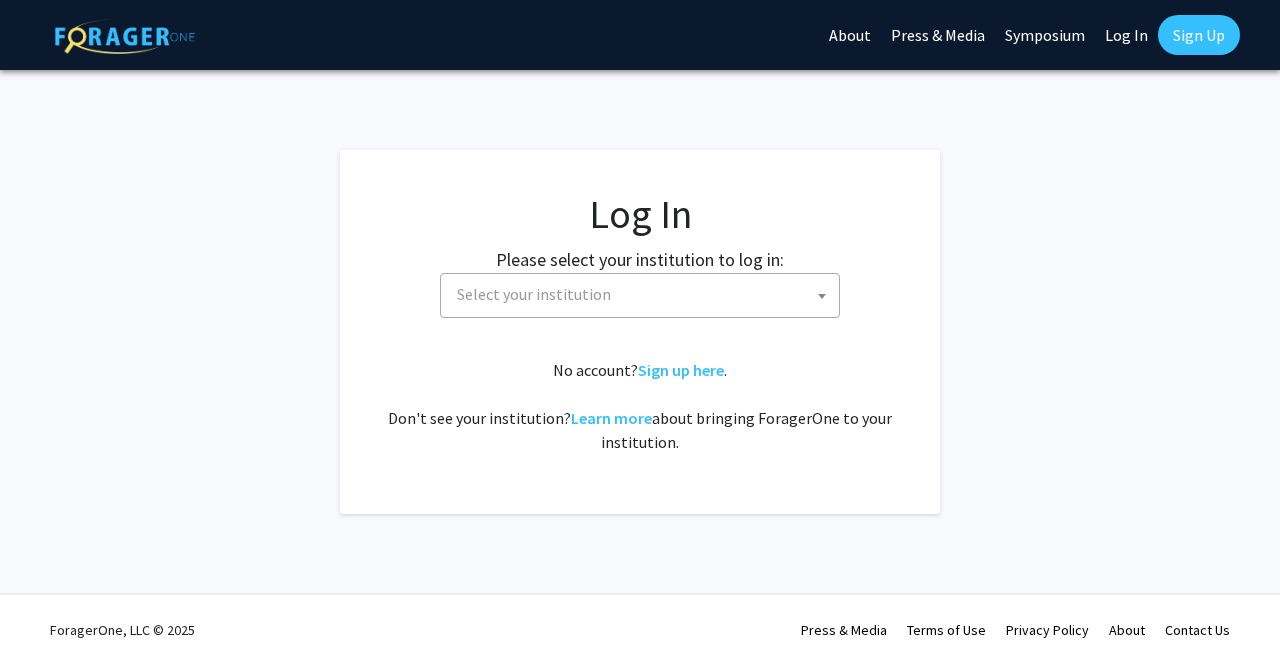 click on "Select your institution" at bounding box center (644, 294) 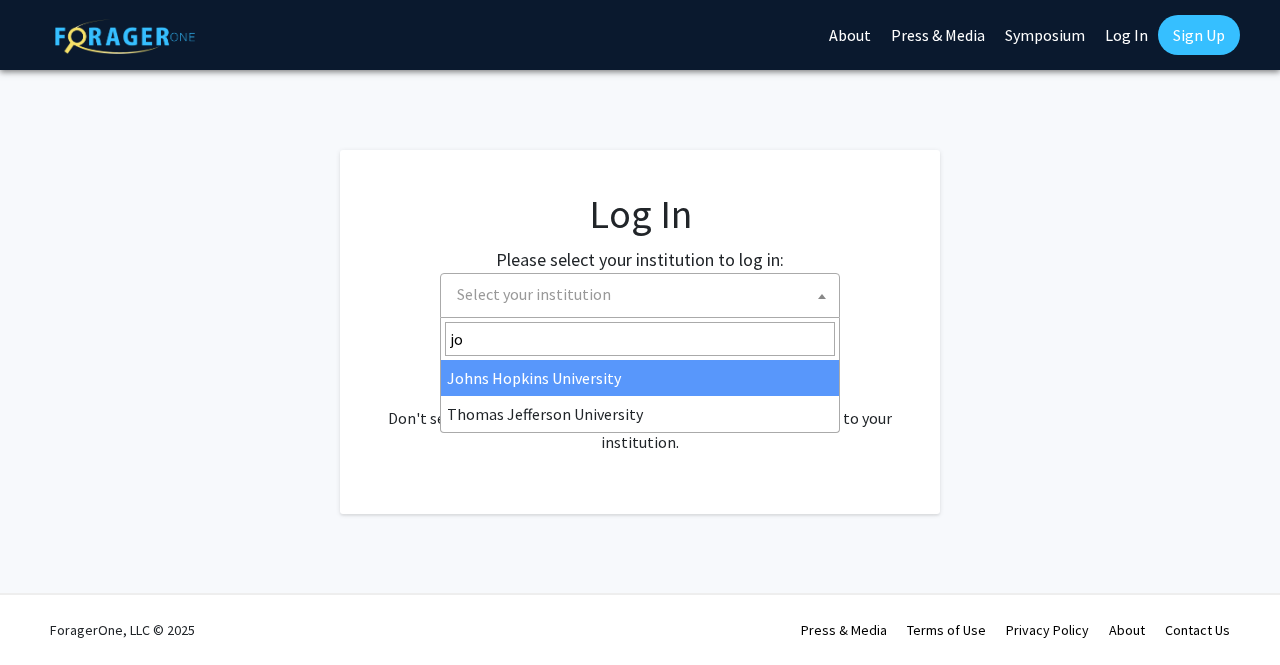 type on "[FIRST]" 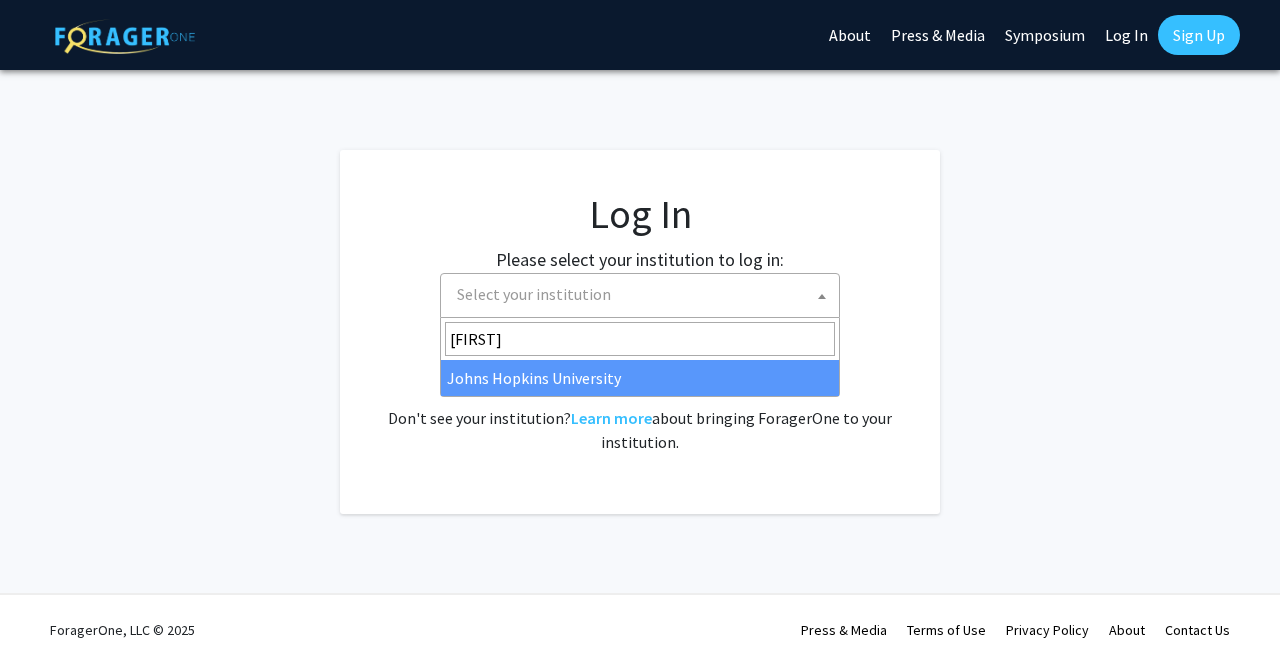 select on "1" 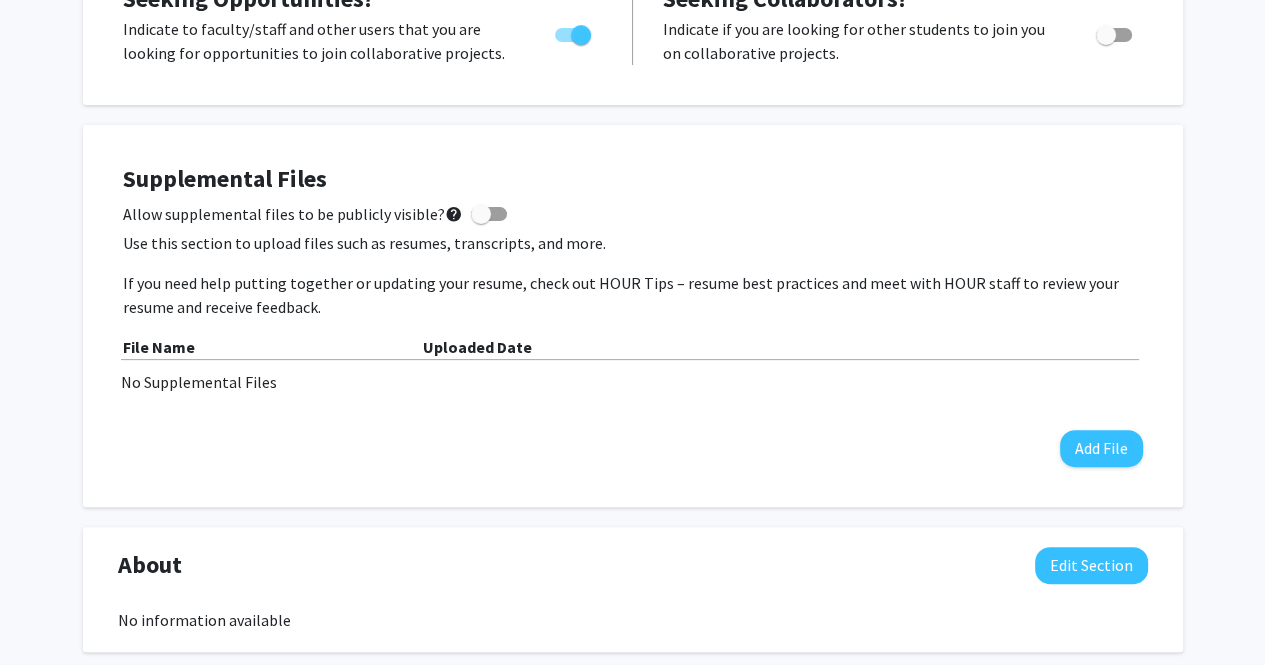 scroll, scrollTop: 0, scrollLeft: 0, axis: both 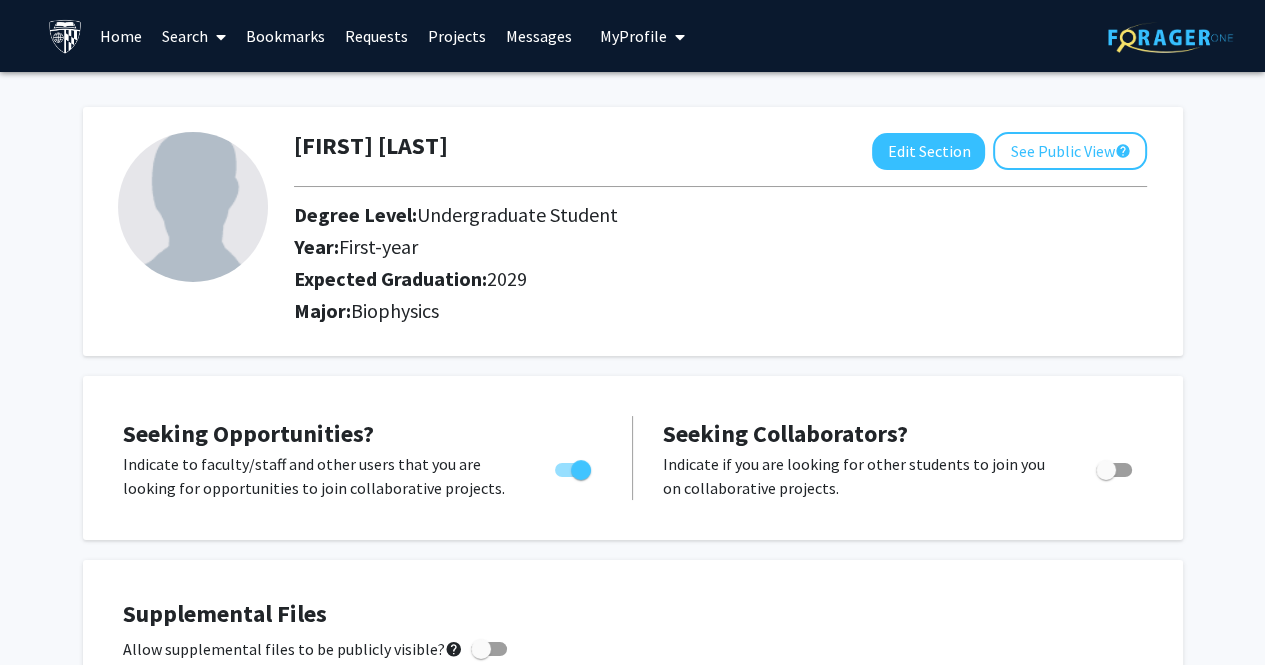 click on "Search" at bounding box center [194, 36] 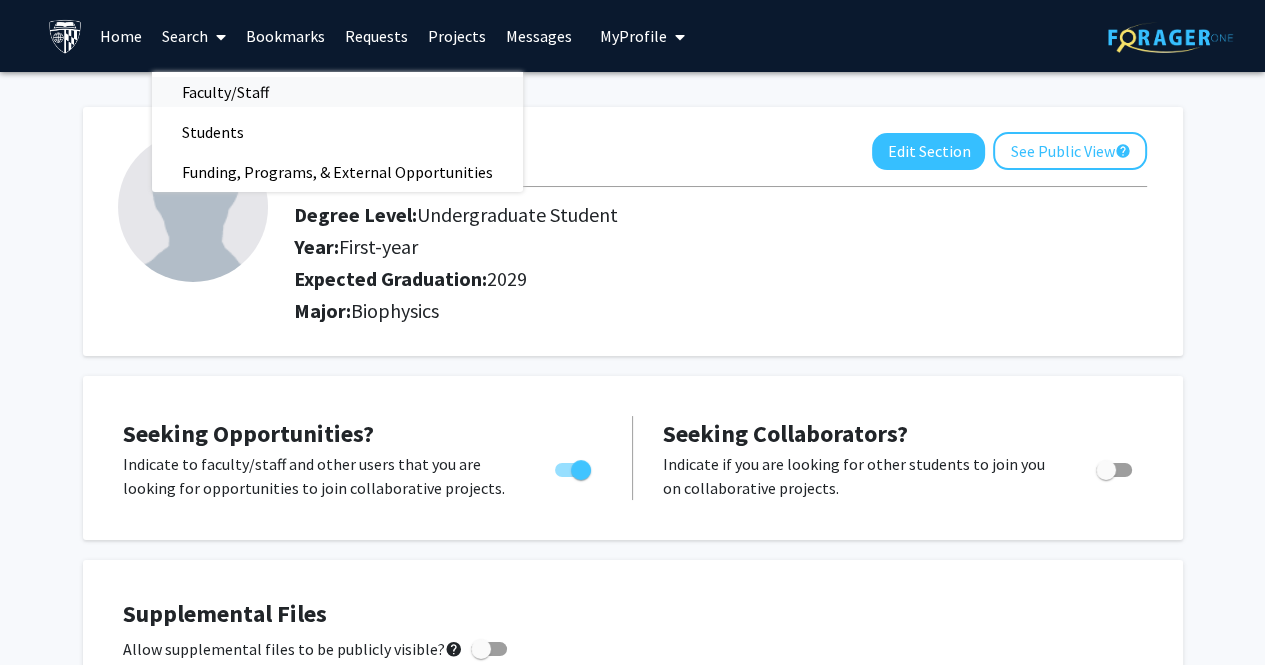 click on "Faculty/Staff" at bounding box center (337, 92) 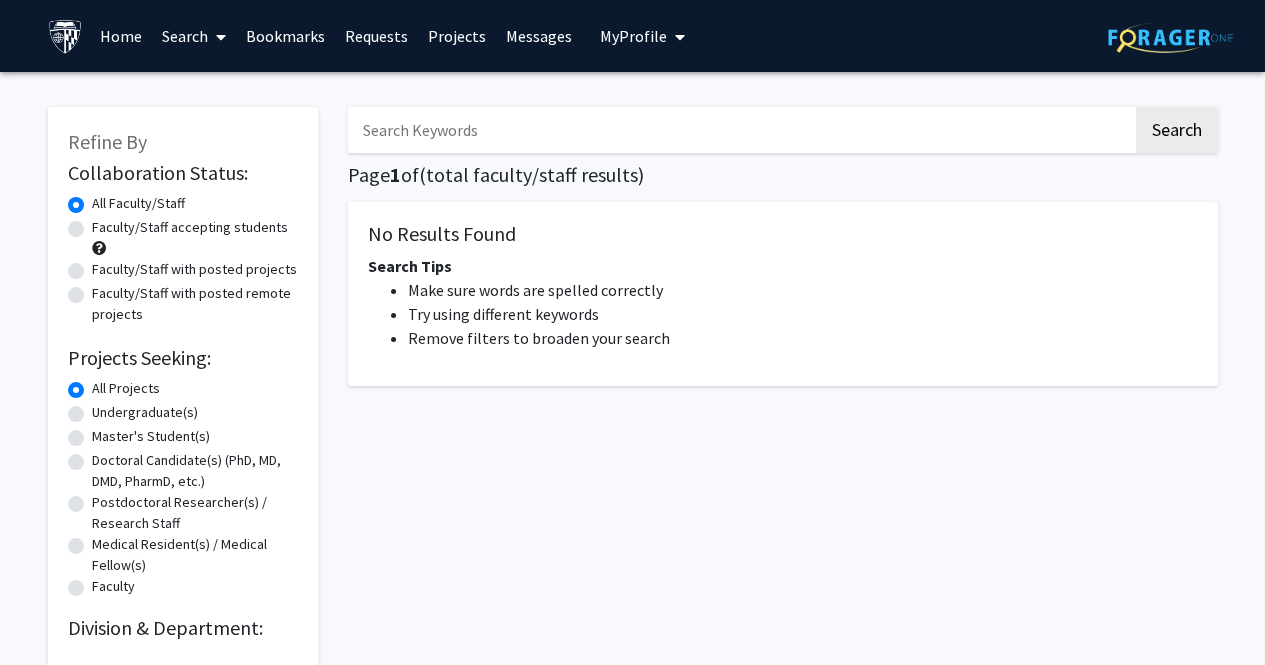 click at bounding box center (740, 130) 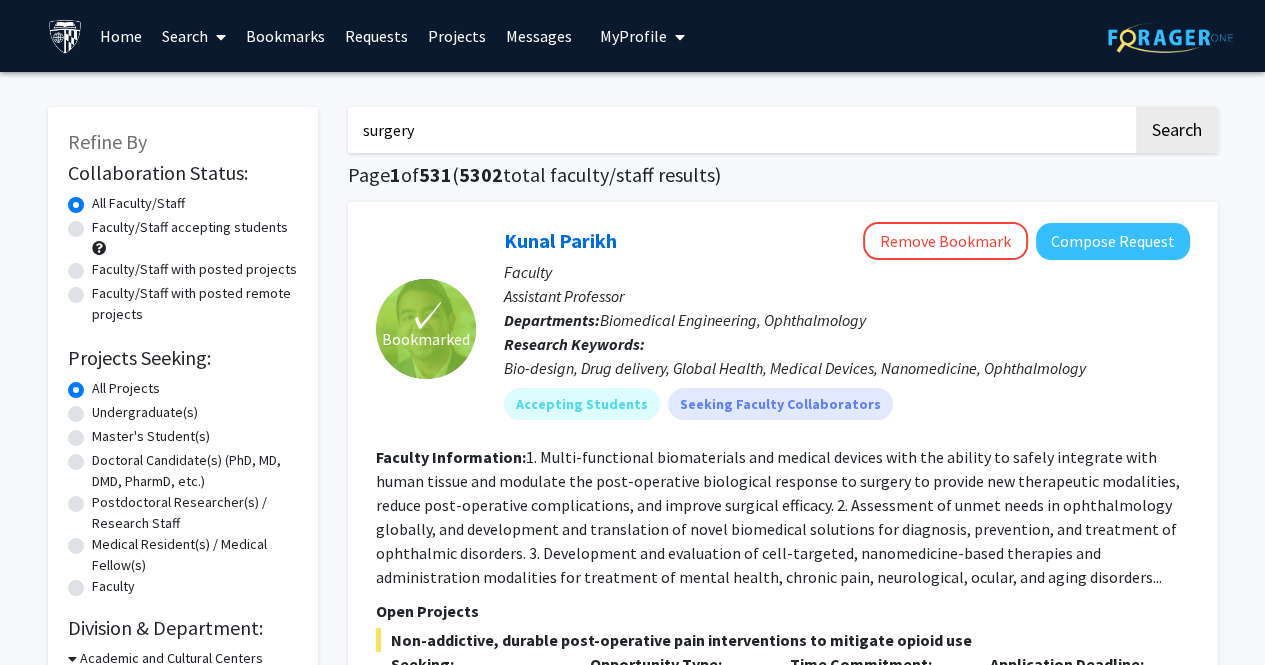 click on "Search" 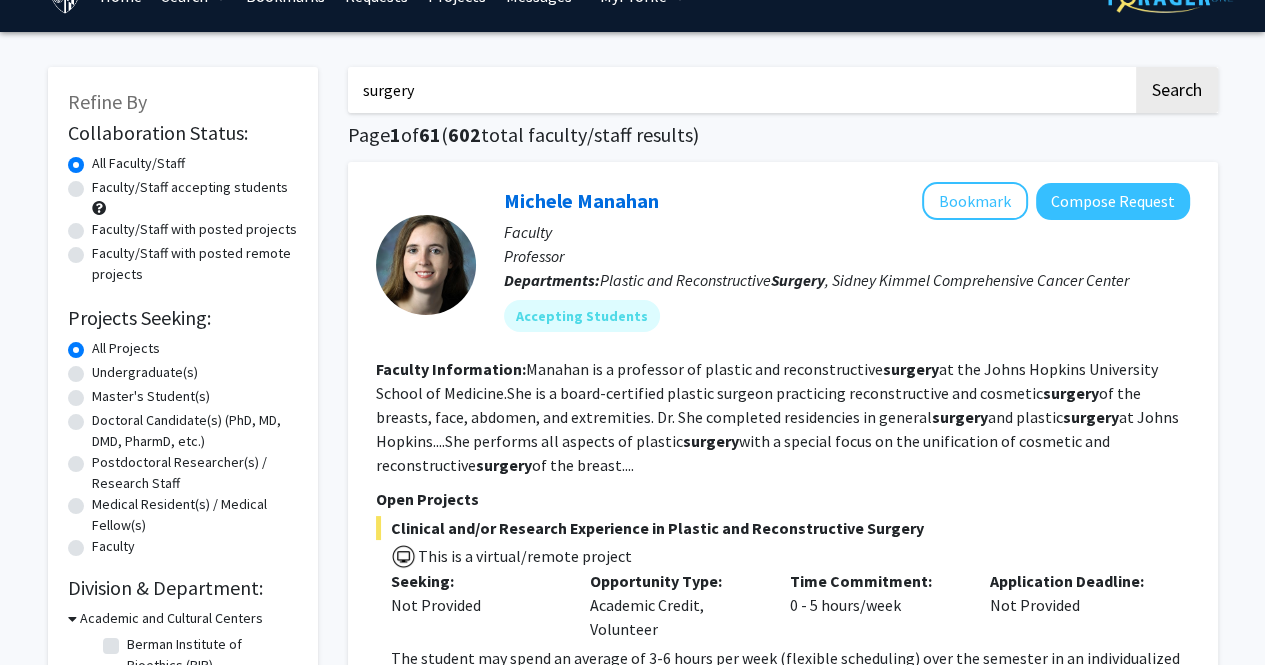 scroll, scrollTop: 0, scrollLeft: 0, axis: both 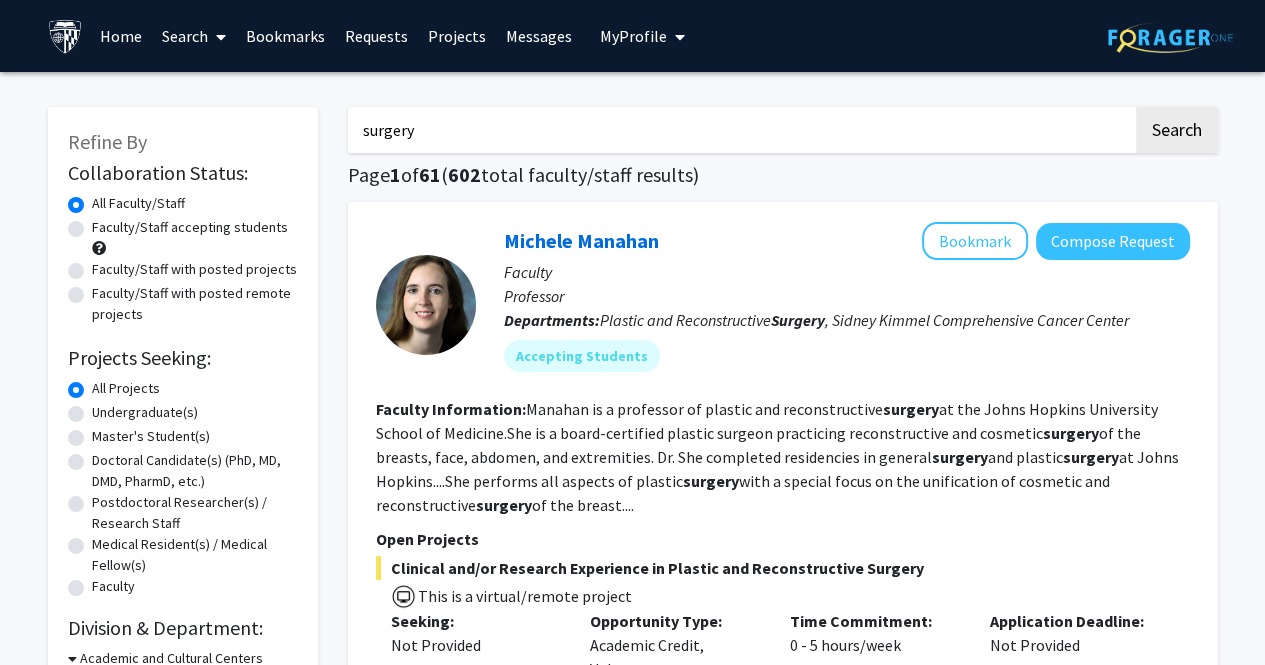 click on "surgery" at bounding box center (740, 130) 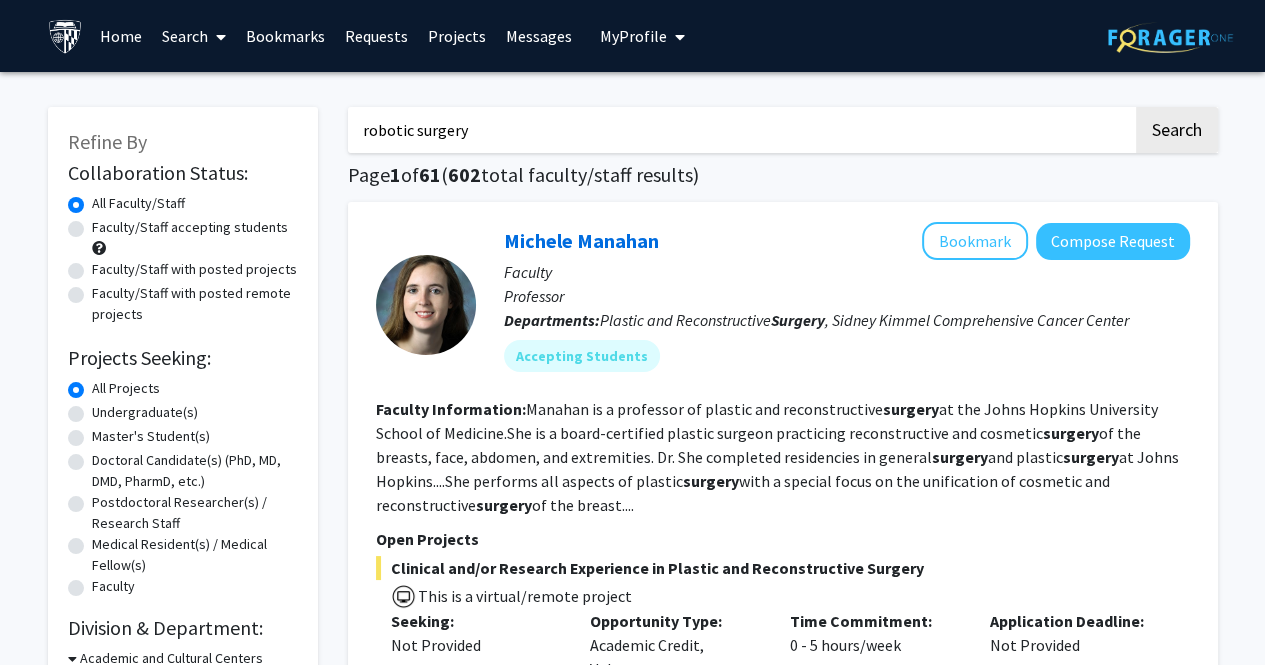 type on "robotic surgery" 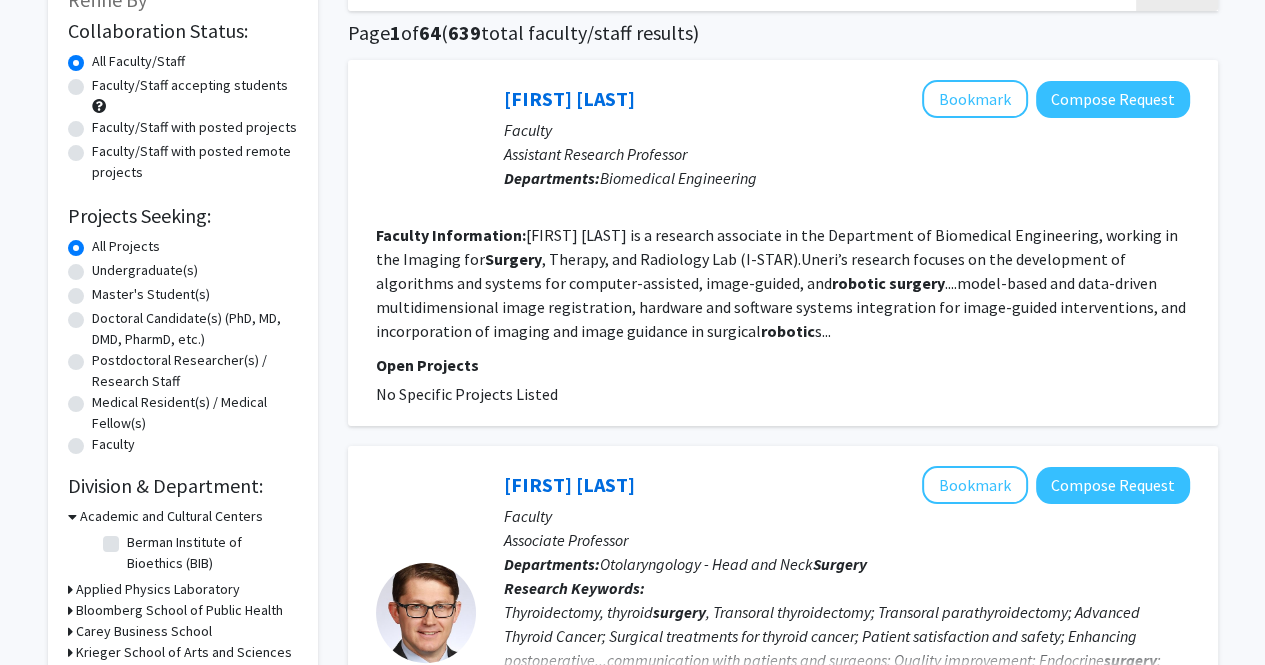 scroll, scrollTop: 143, scrollLeft: 0, axis: vertical 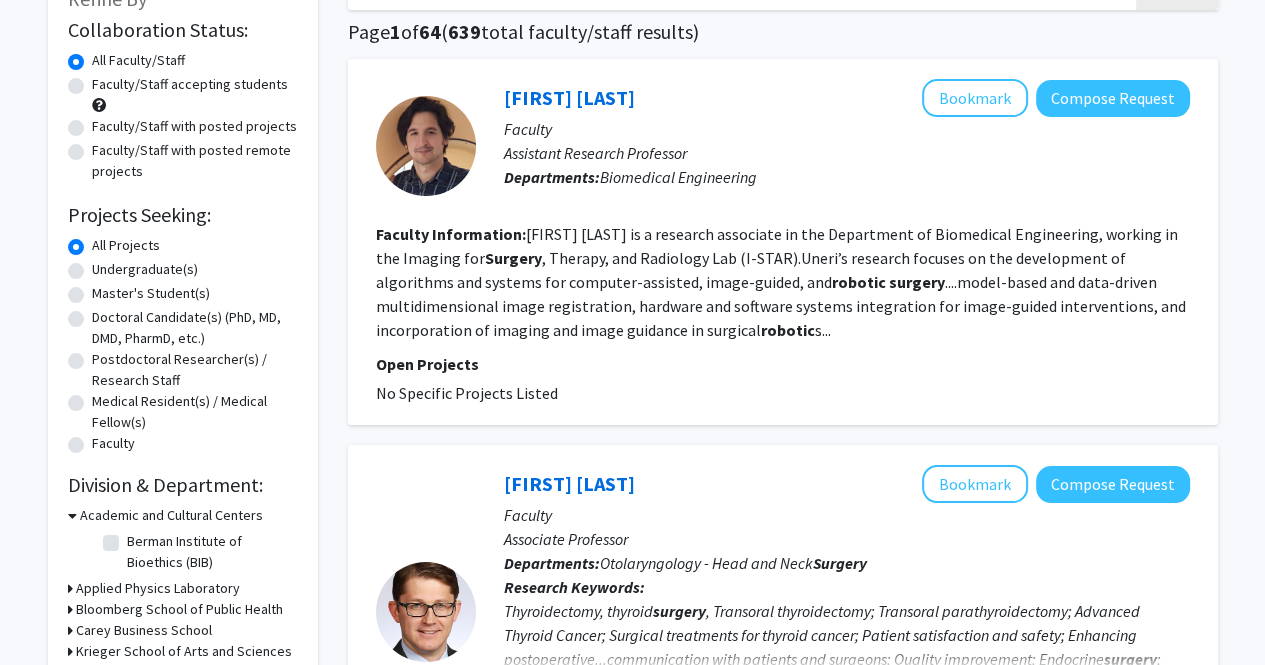 click on "Faculty/Staff accepting students" 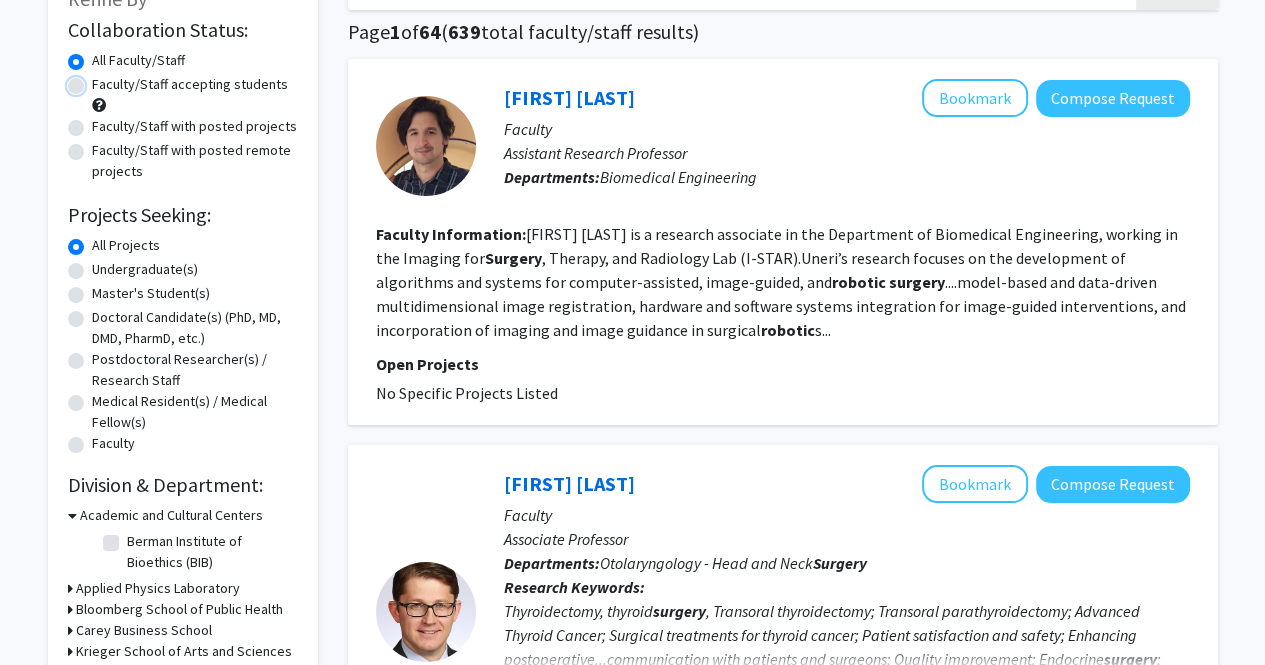 click on "Faculty/Staff accepting students" at bounding box center [98, 80] 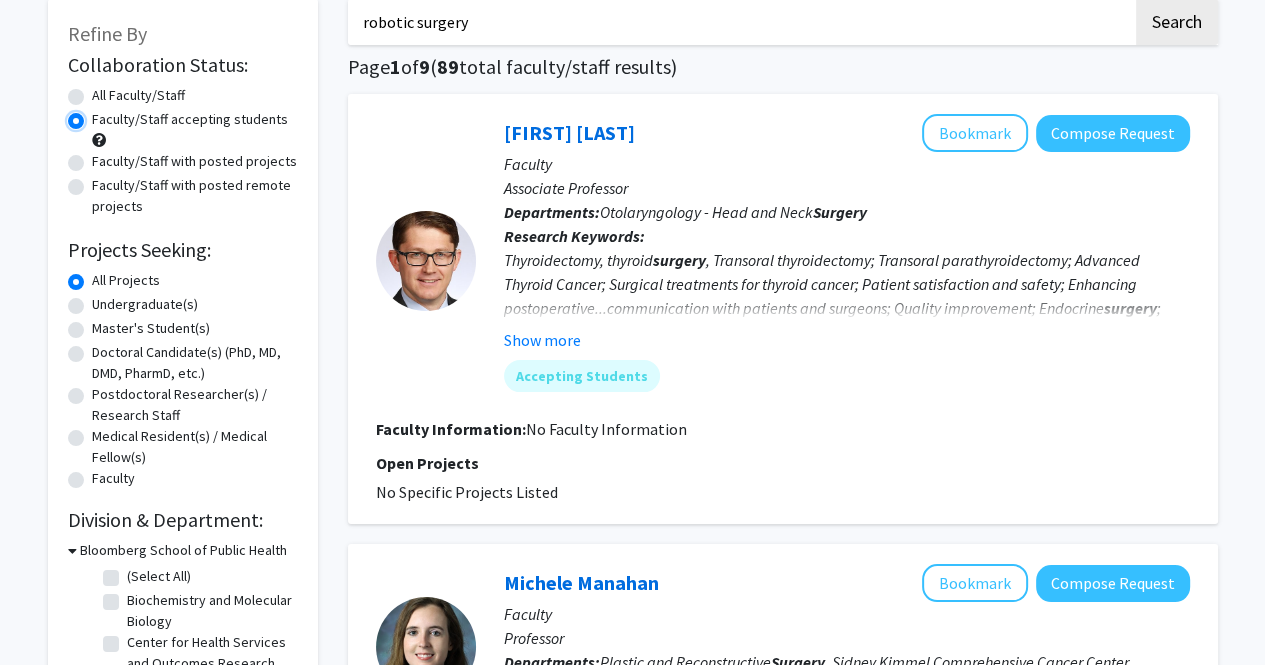 scroll, scrollTop: 111, scrollLeft: 0, axis: vertical 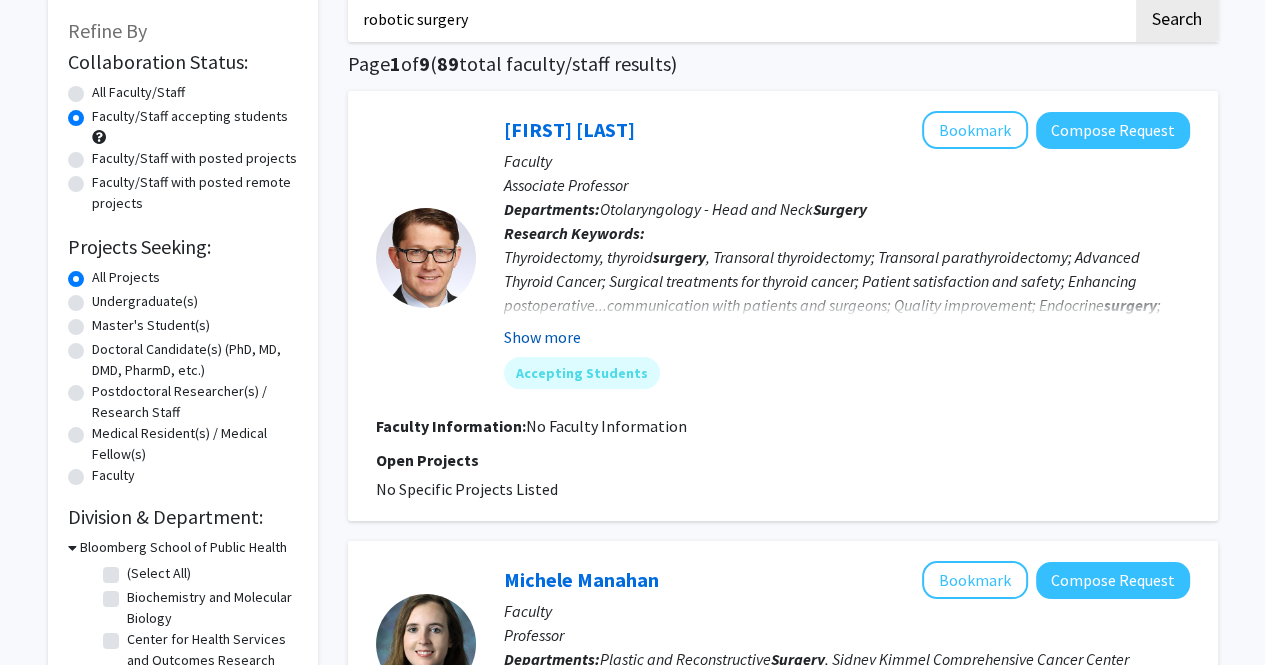 click on "Show more" 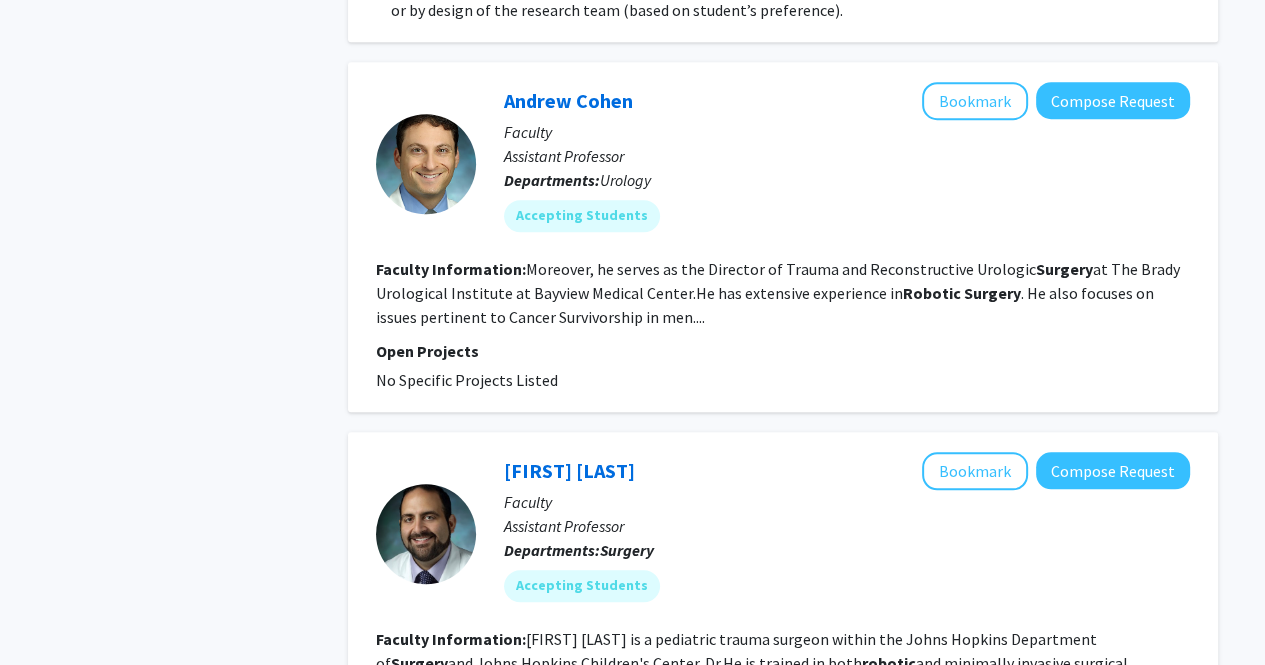 scroll, scrollTop: 1259, scrollLeft: 0, axis: vertical 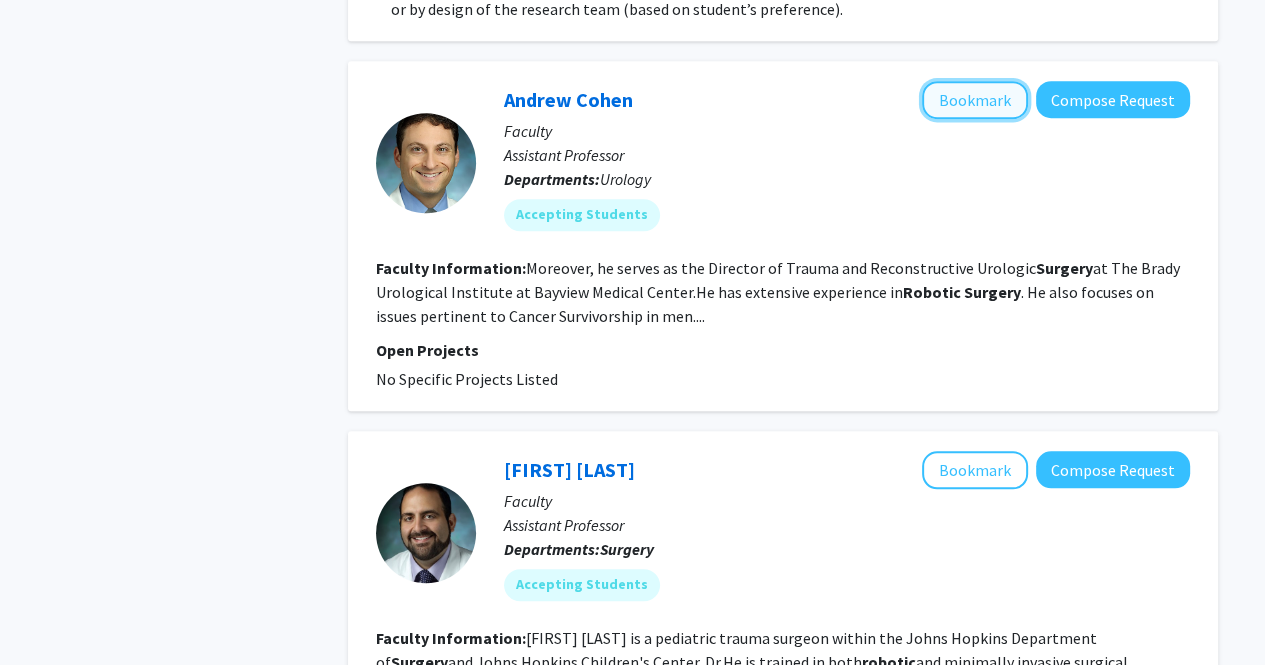 click on "Bookmark" 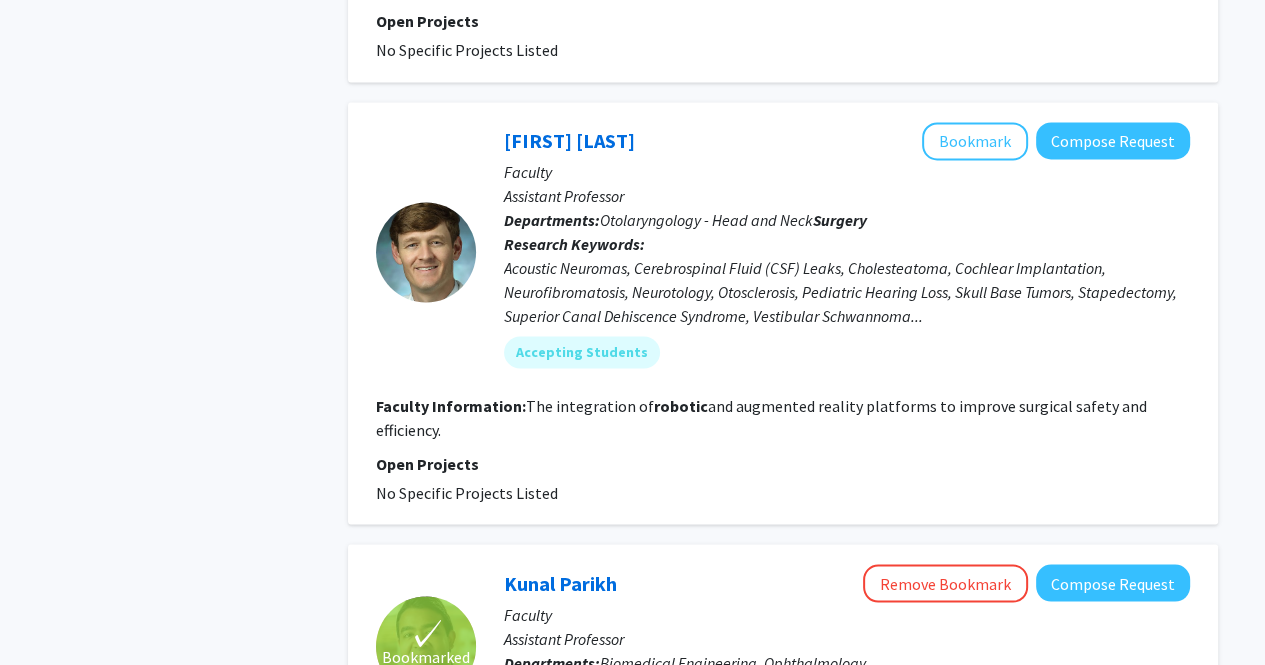 scroll, scrollTop: 2819, scrollLeft: 0, axis: vertical 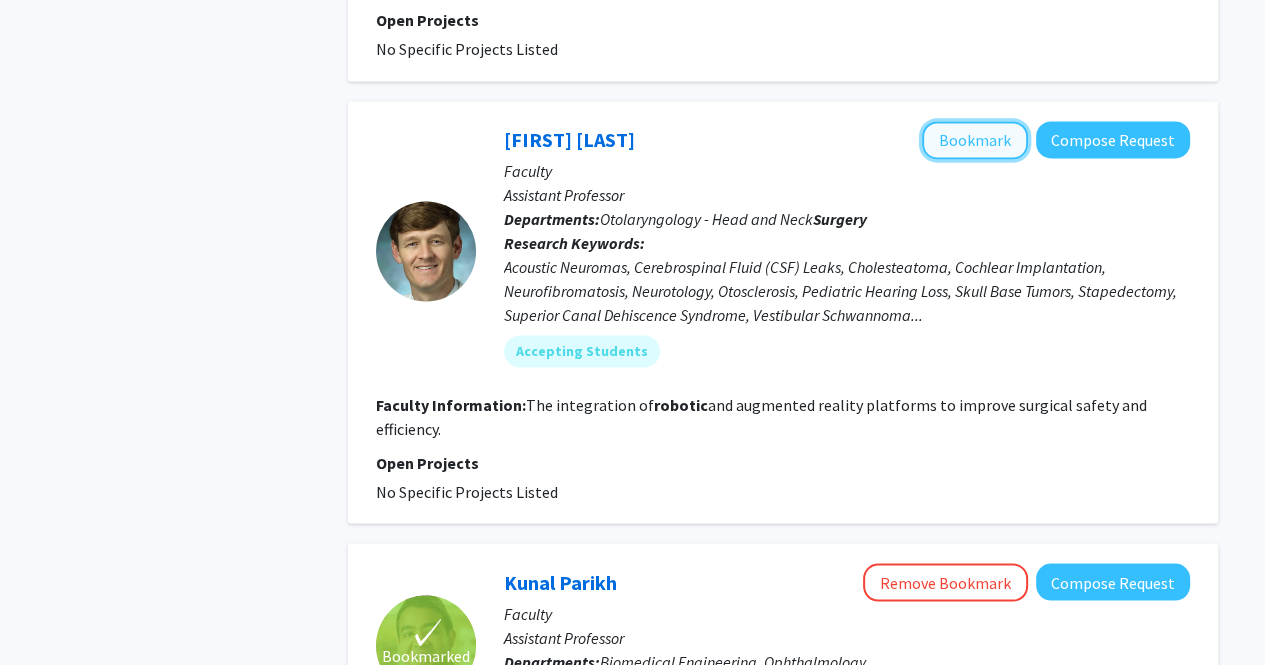 click on "Bookmark" 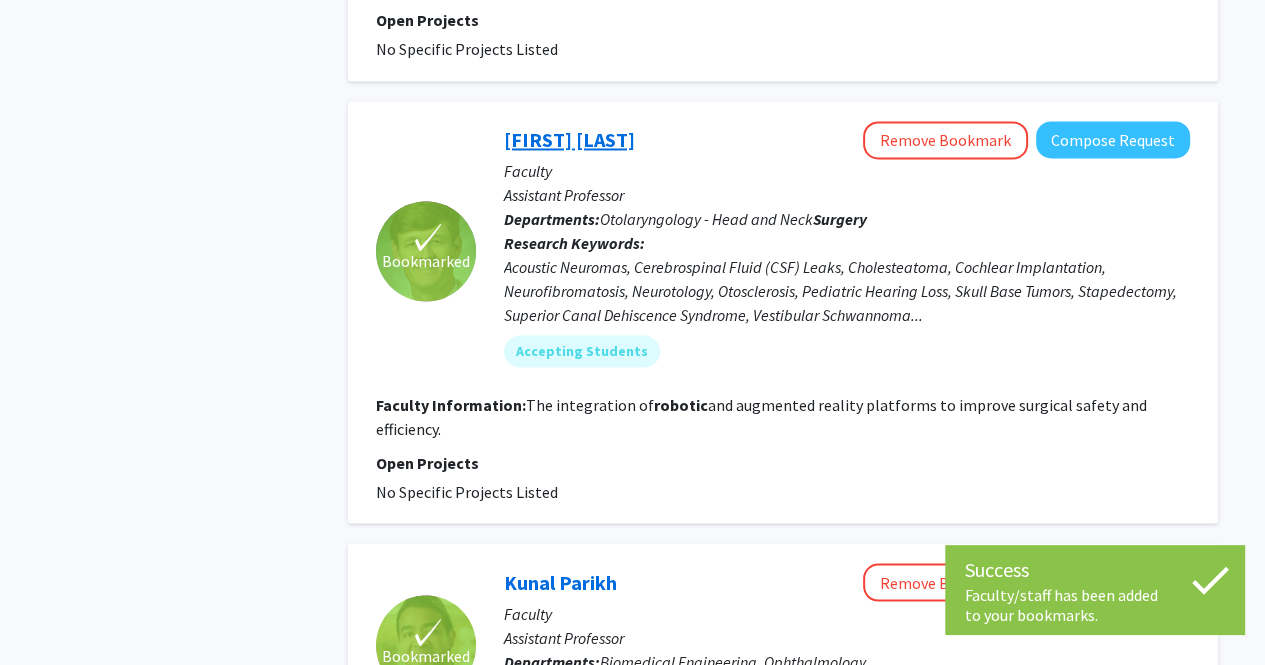 click on "[FIRST] [LAST]" 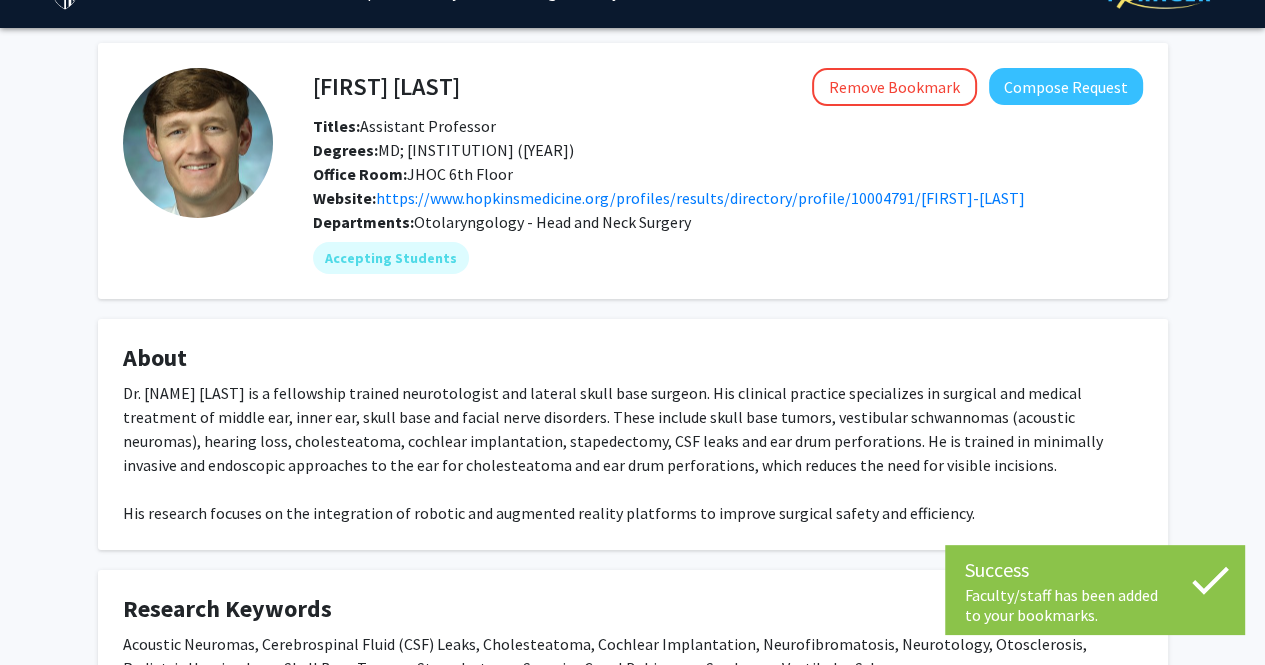 scroll, scrollTop: 45, scrollLeft: 0, axis: vertical 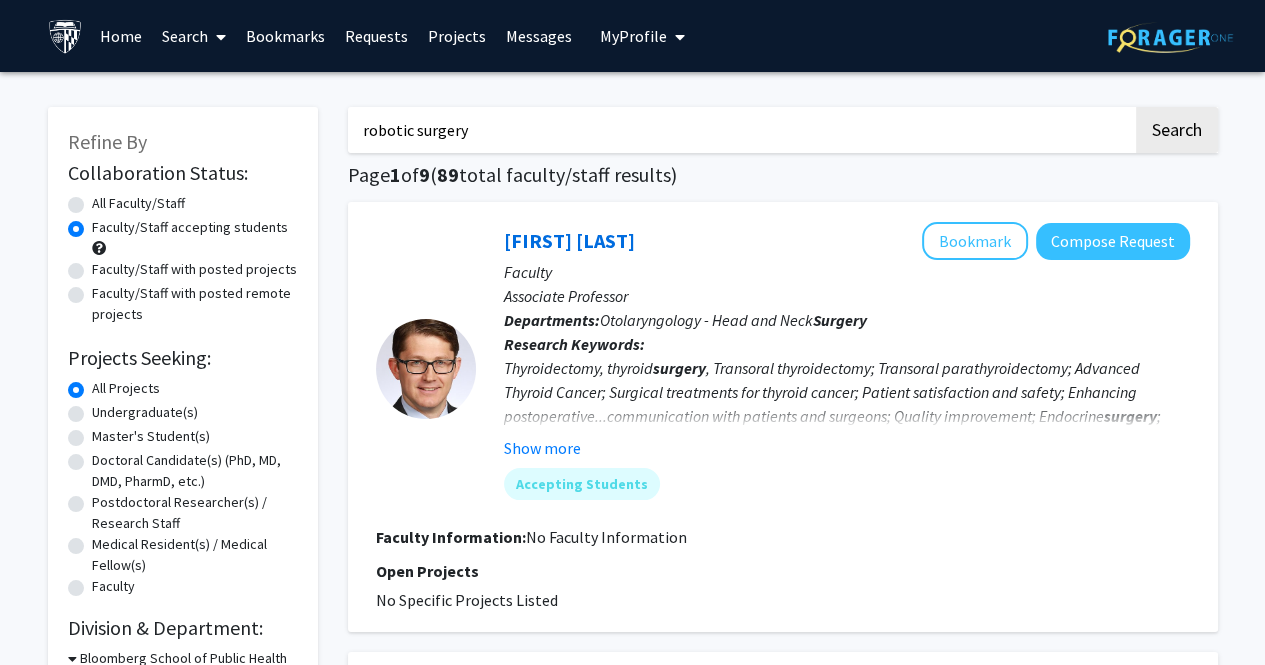 click 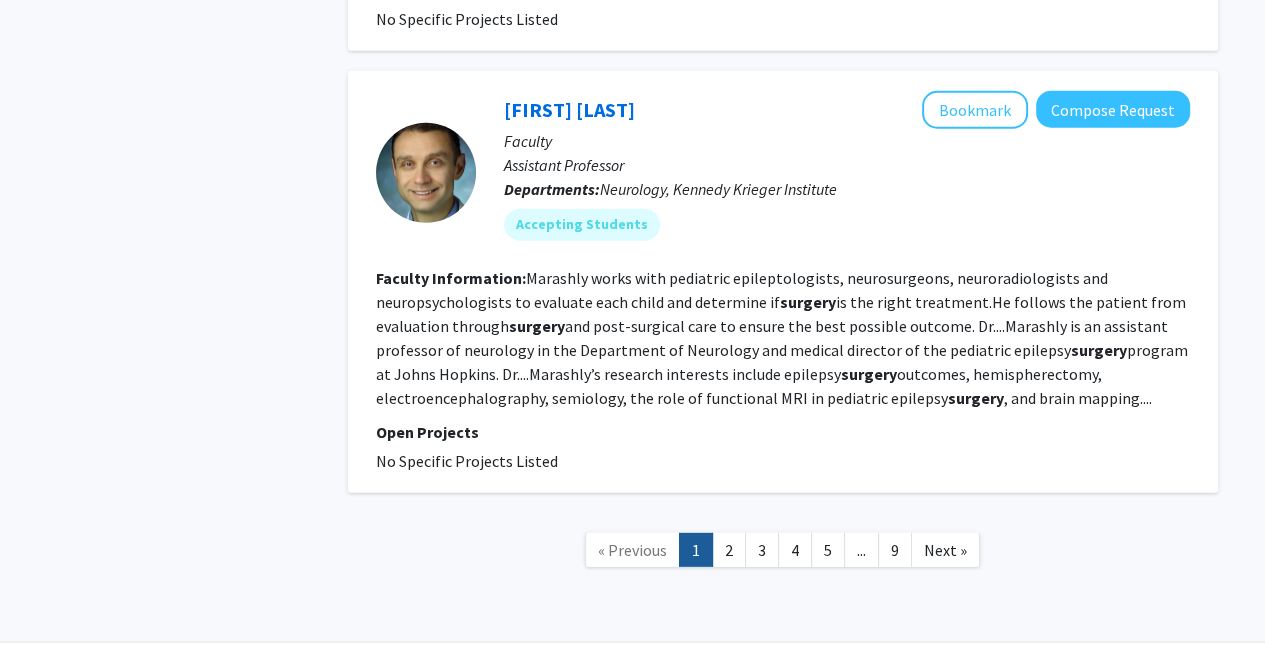 scroll, scrollTop: 4663, scrollLeft: 0, axis: vertical 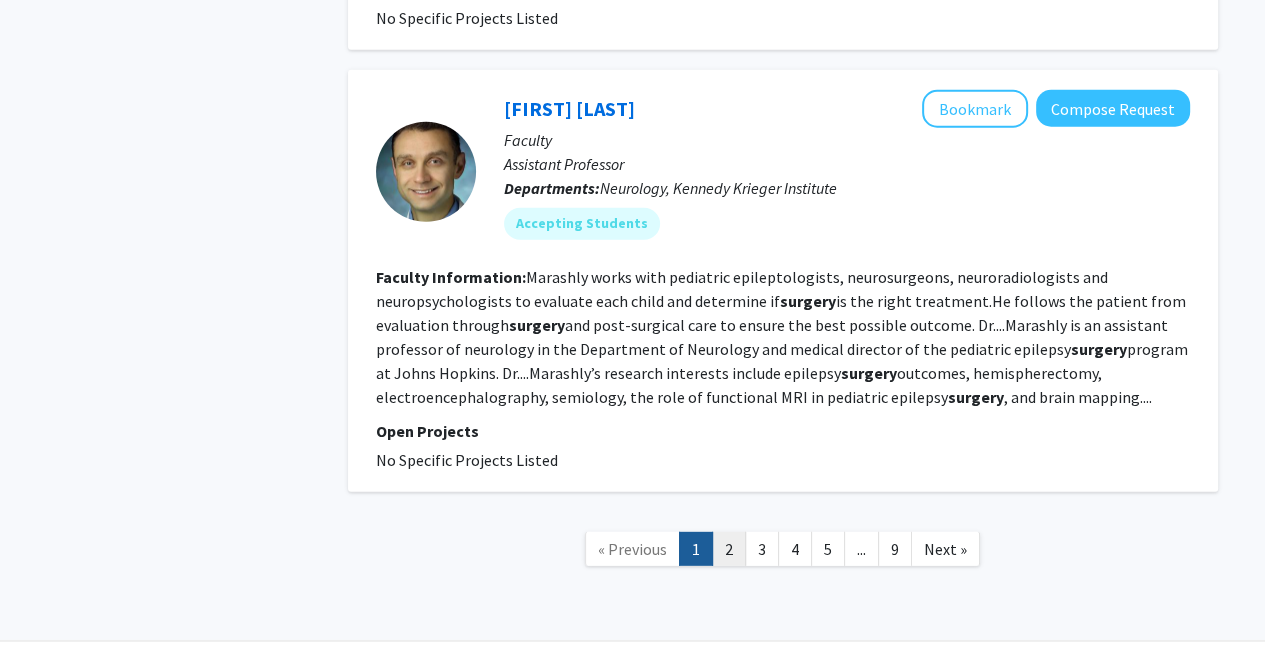 click on "2" 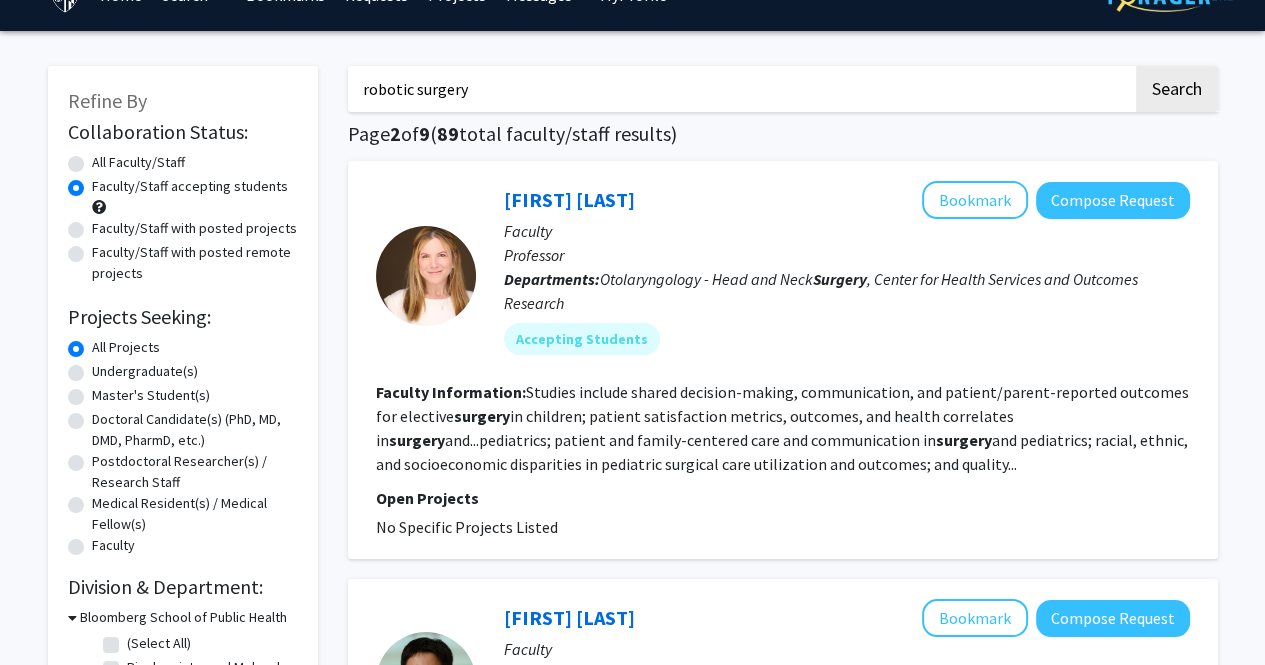 scroll, scrollTop: 0, scrollLeft: 0, axis: both 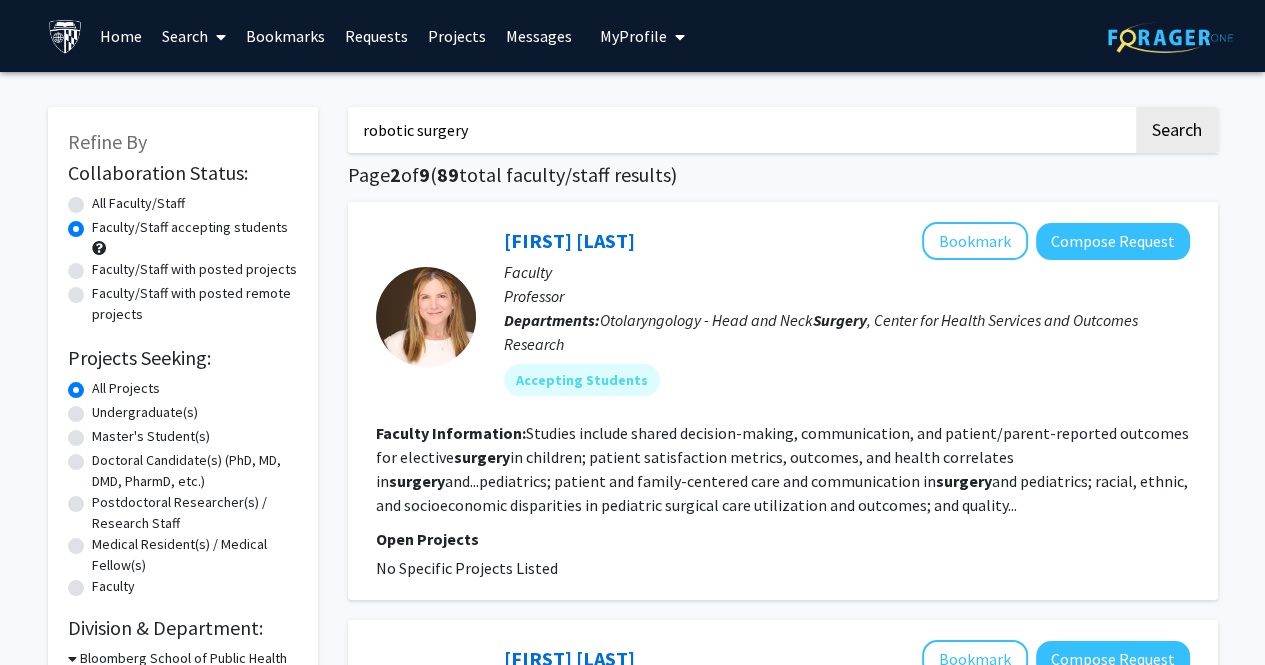 click on "robotic surgery" at bounding box center (740, 130) 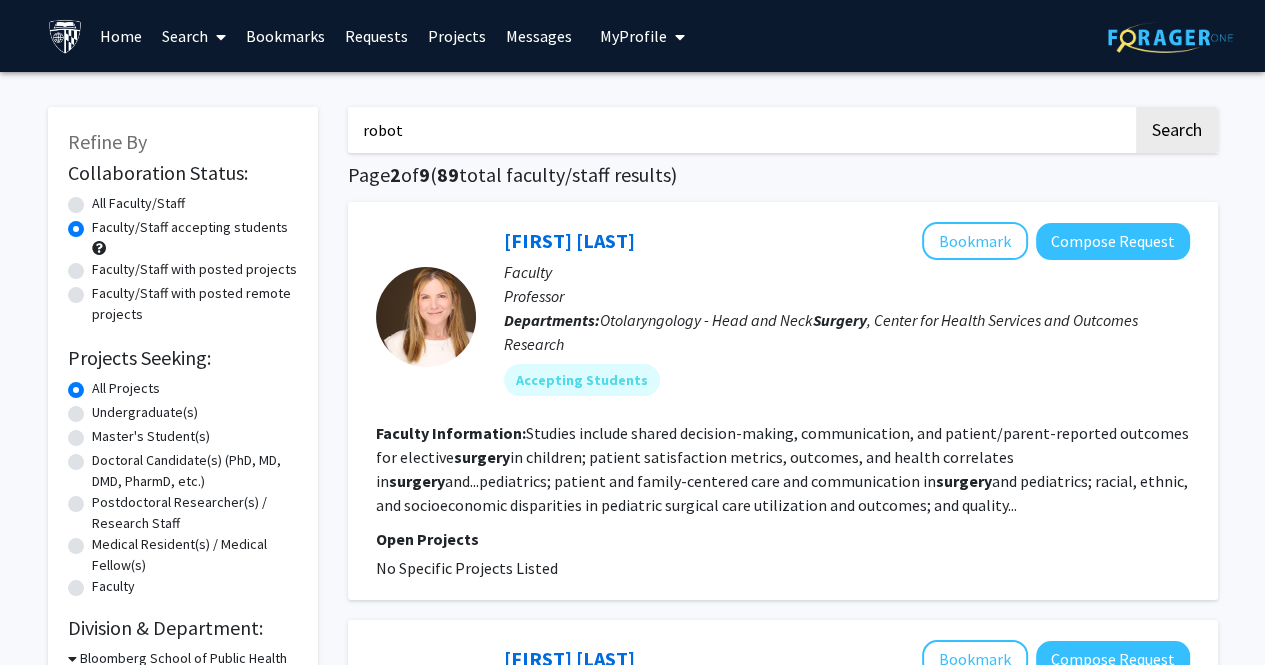 type on "robot" 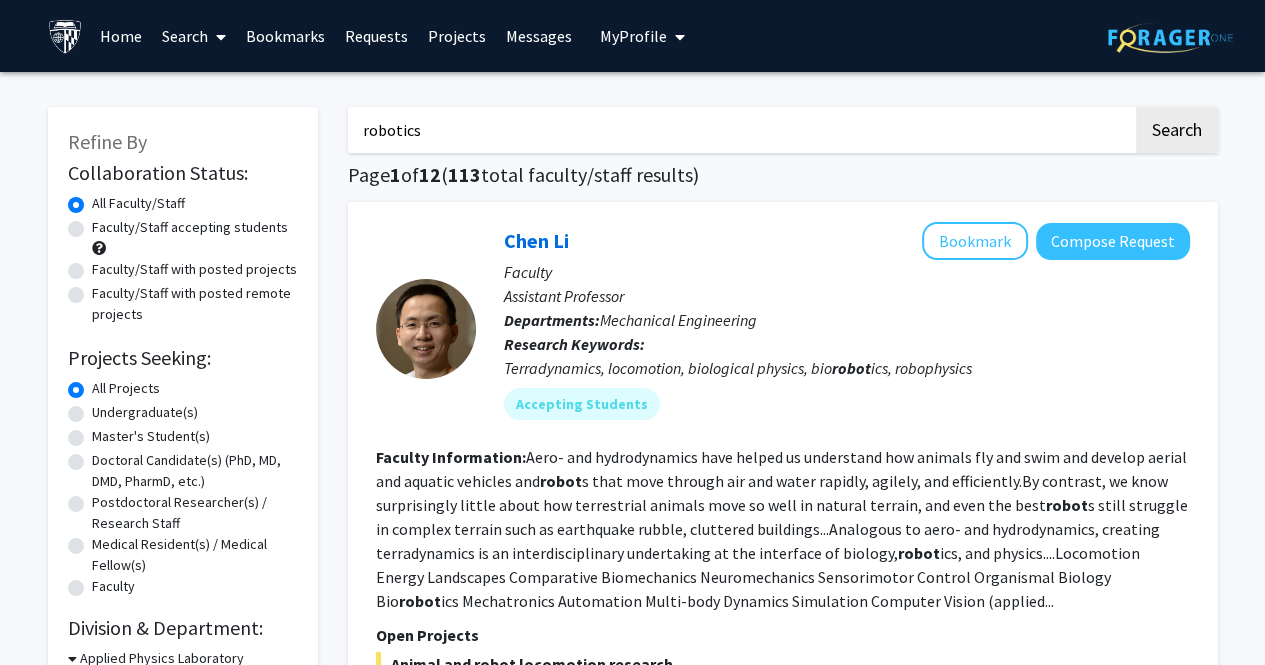 click on "Search" 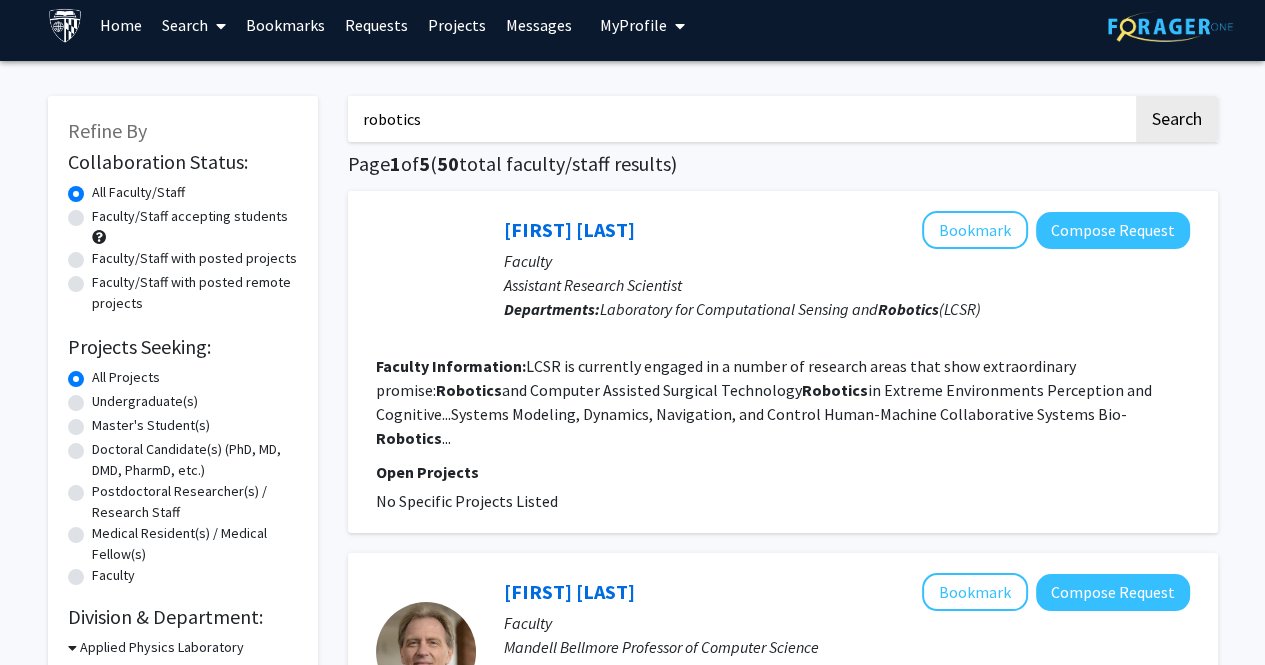 scroll, scrollTop: 13, scrollLeft: 0, axis: vertical 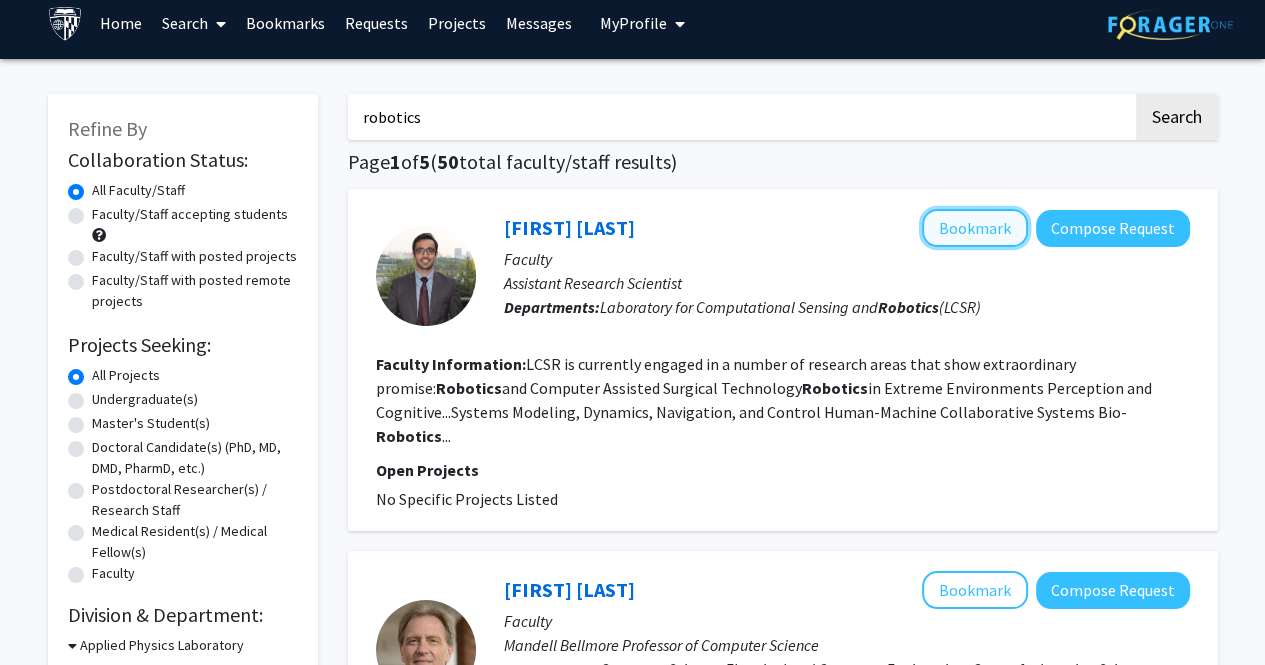 click on "Bookmark" 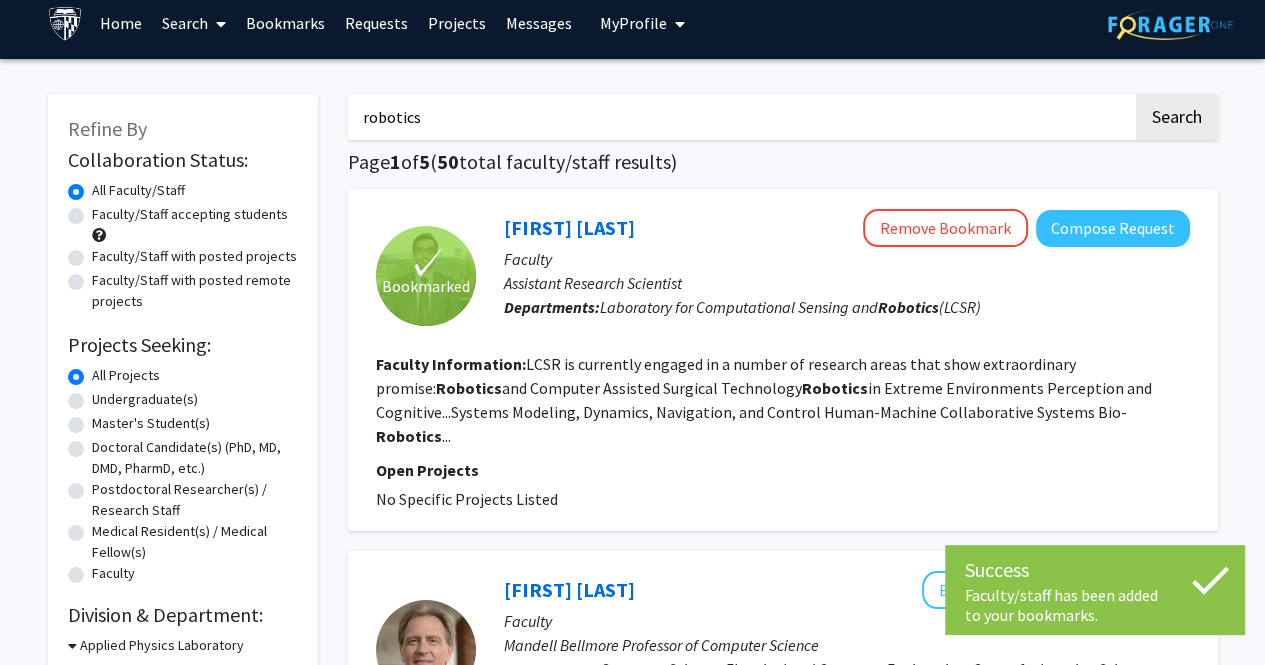 click on "robotics Search Page 1 of 5 ( 50 total faculty/staff results) ✓ Bookmarked Adnan Munawar Remove Bookmark Compose Request Faculty Assistant Research Scientist Departments: Laboratory for Computational Sensing and Robotics (LCSR) Faculty Information: LCSR is currently engaged in a number of research areas that show extraordinary promise:
Robotics and Computer Assisted Surgical Technology
Robotics in Extreme Environments
Perception and Cognitive...Systems
Modeling, Dynamics, Navigation, and Control
Human-Machine Collaborative Systems
Bio- Robotics ... Open Projects No Specific Projects Listed Greg Hager Bookmark
Compose Request Faculty Mandell Bellmore Professor of Computer Science Departments: Computer Science, Electrical and Computer Engineering, Center for Imaging Science, Institute for Data Intensive Engineering & Science (IDIES) Faculty Information: He is known for his research on collaborative and vision-based robotics robotics Robotics robotics Robotics ..." 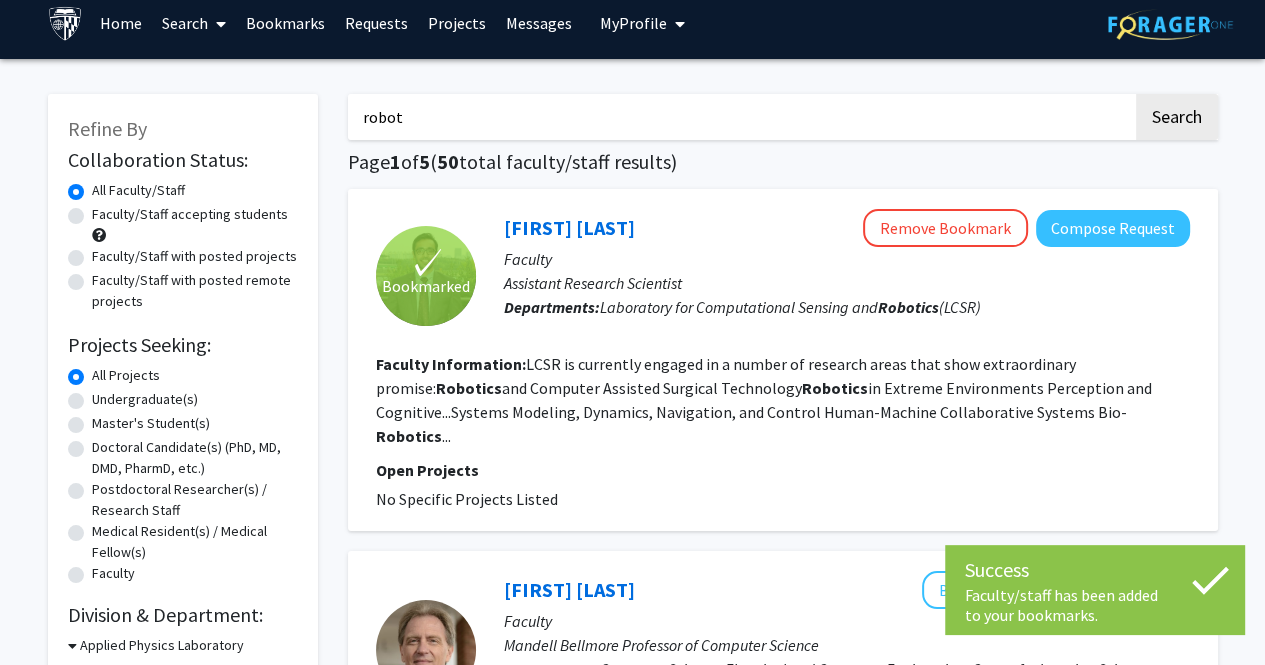 type on "robot" 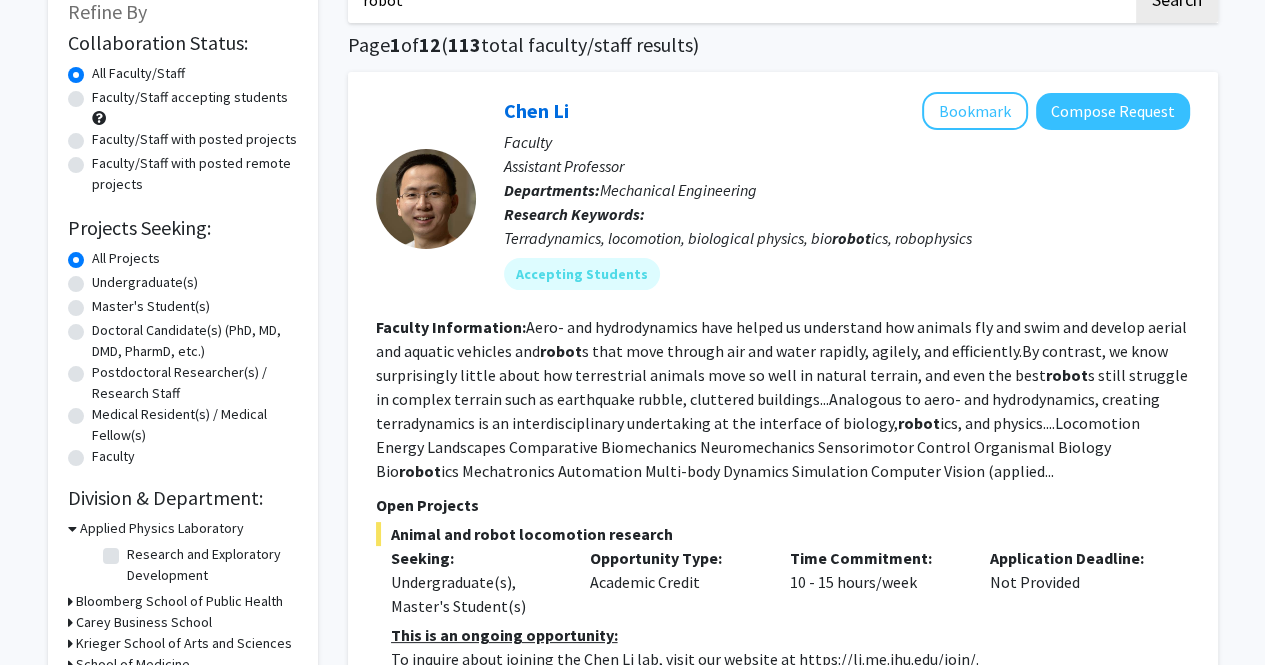 scroll, scrollTop: 139, scrollLeft: 0, axis: vertical 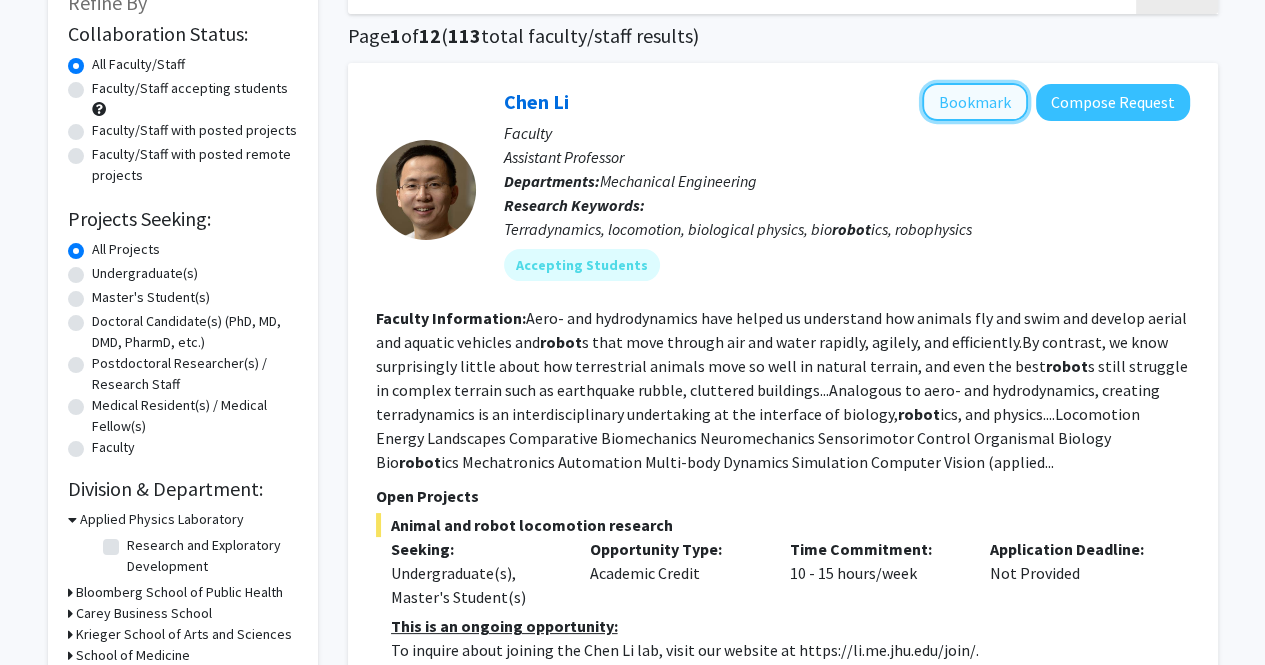 click on "Bookmark" 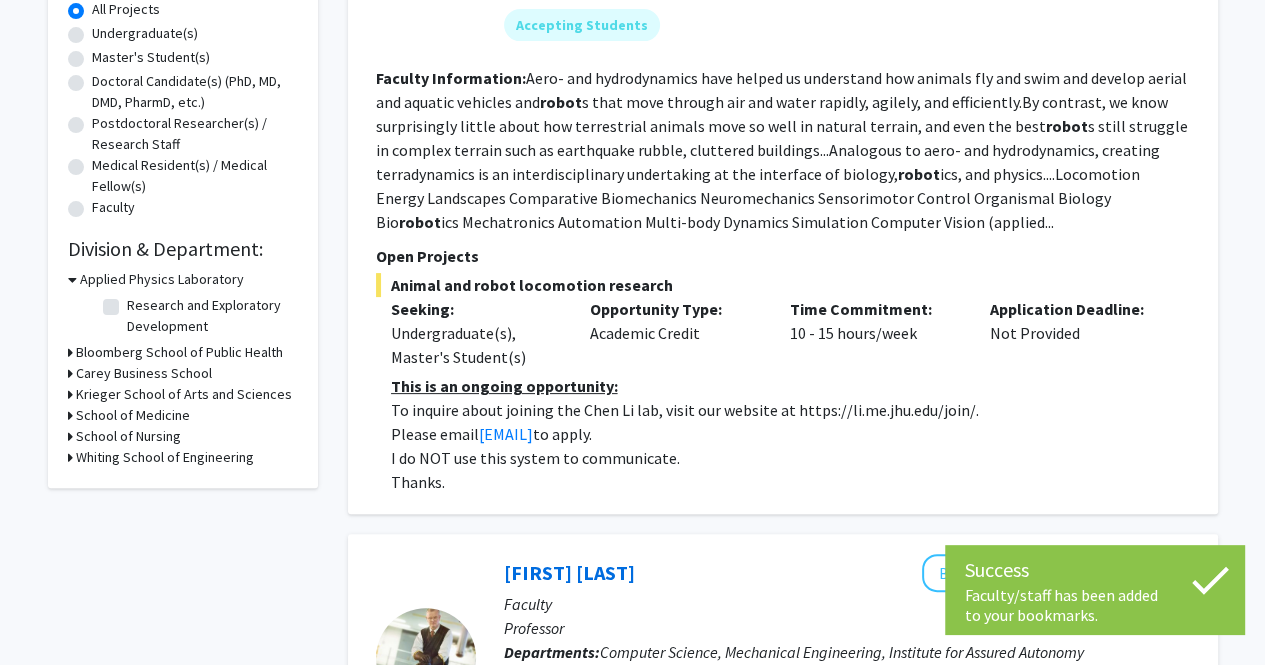 scroll, scrollTop: 380, scrollLeft: 0, axis: vertical 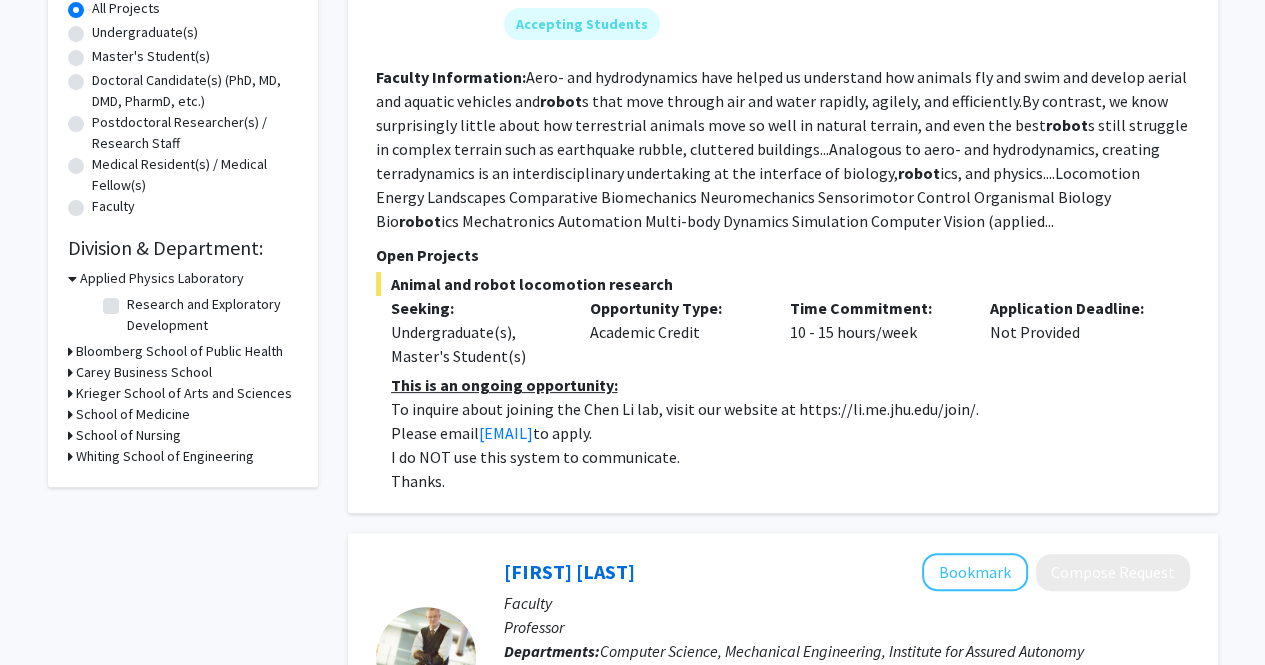 click on "To inquire about joining the Chen Li lab, visit our website at https://li.me.jhu.edu/join/." 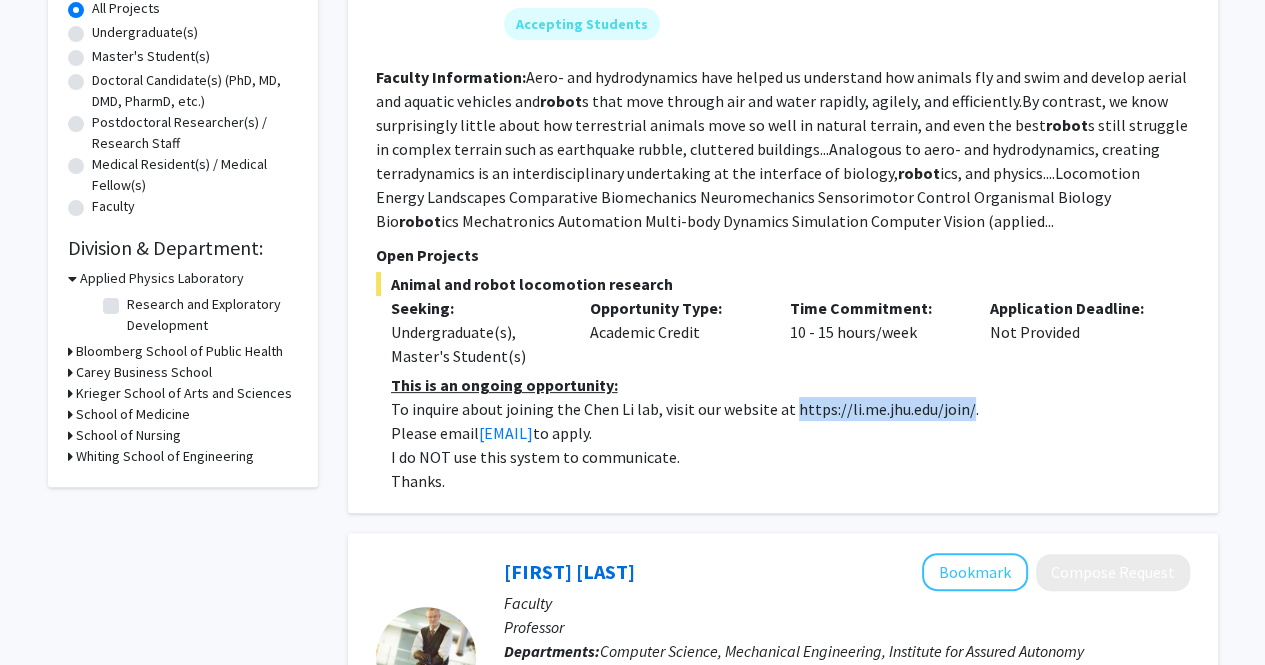 drag, startPoint x: 809, startPoint y: 411, endPoint x: 958, endPoint y: 411, distance: 149 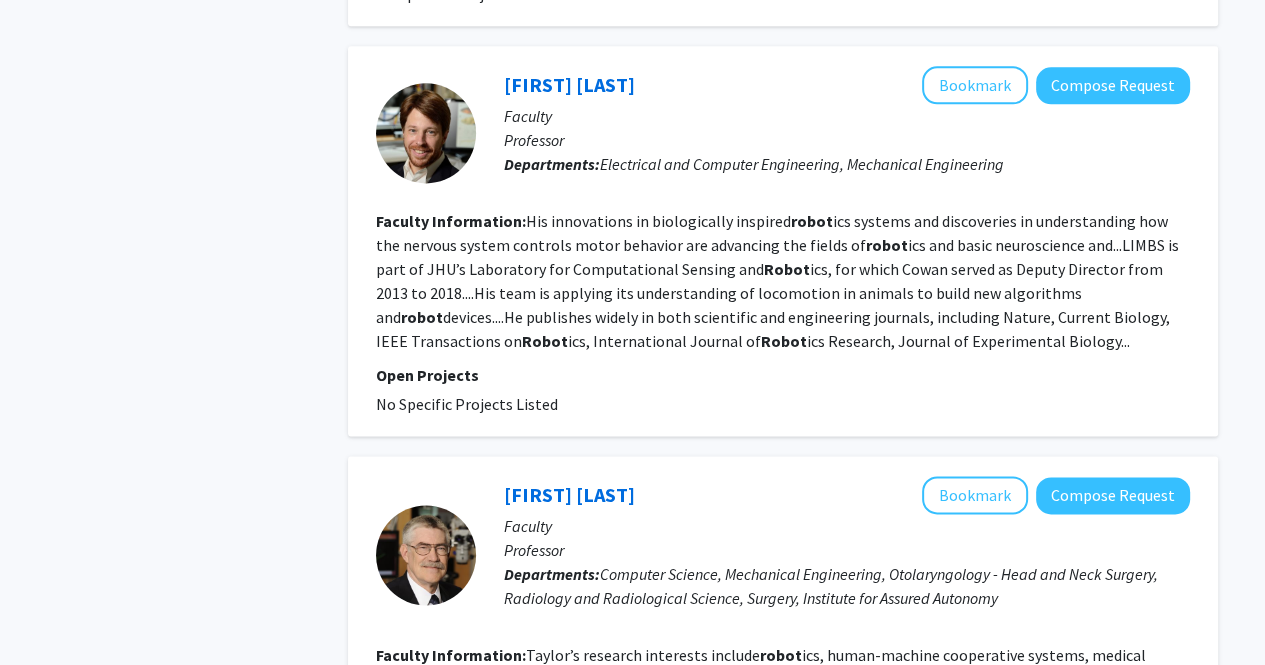 scroll, scrollTop: 2228, scrollLeft: 0, axis: vertical 